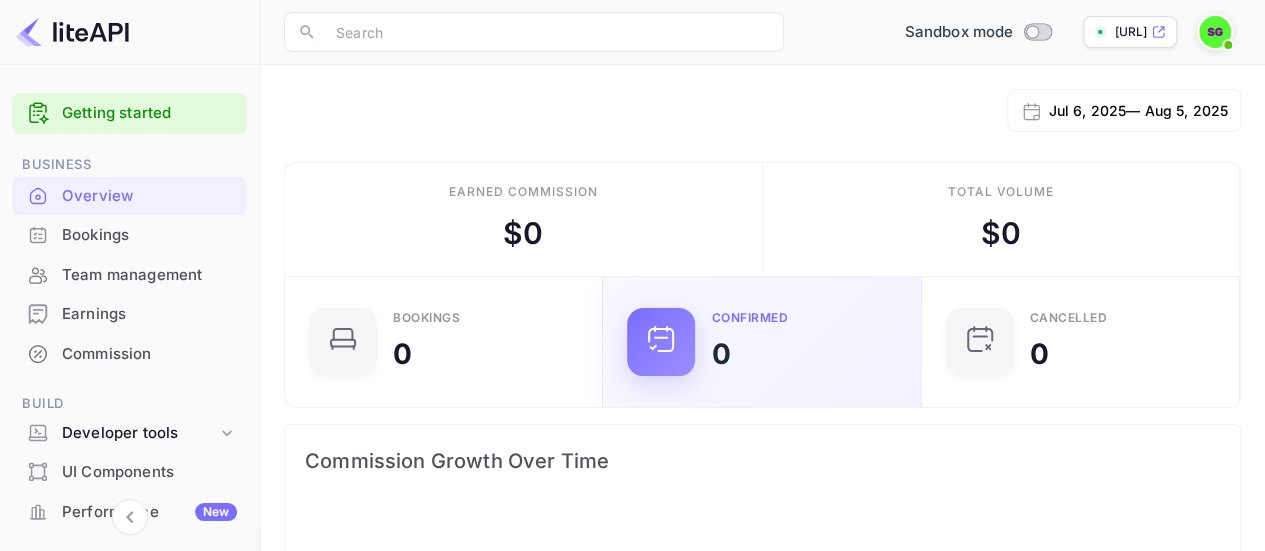 scroll, scrollTop: 0, scrollLeft: 0, axis: both 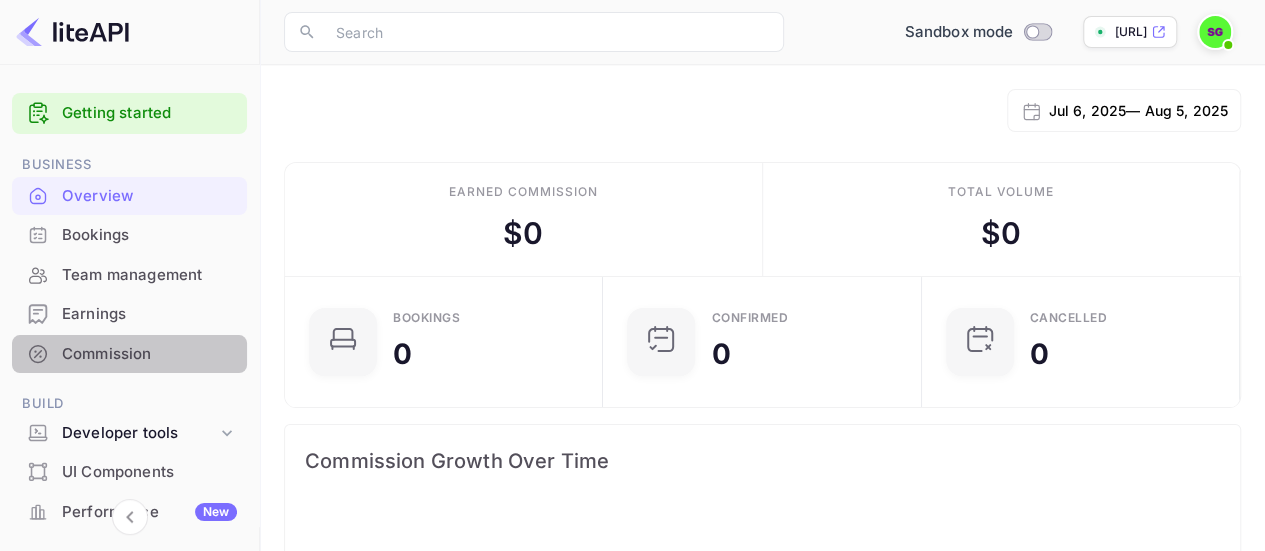 click on "Commission" at bounding box center [149, 354] 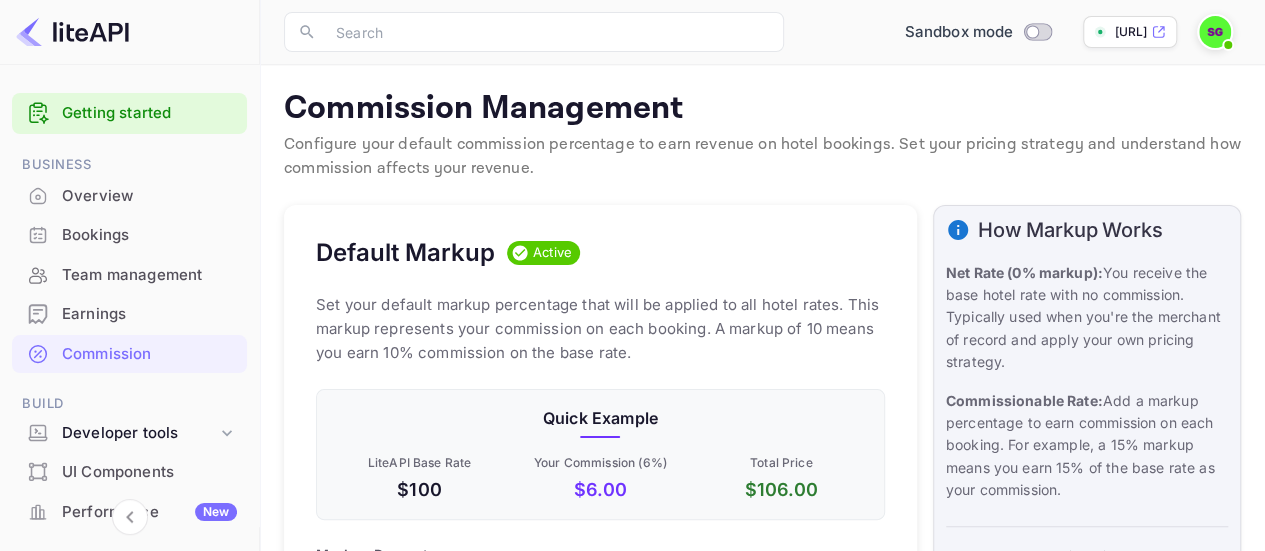 scroll, scrollTop: 16, scrollLeft: 16, axis: both 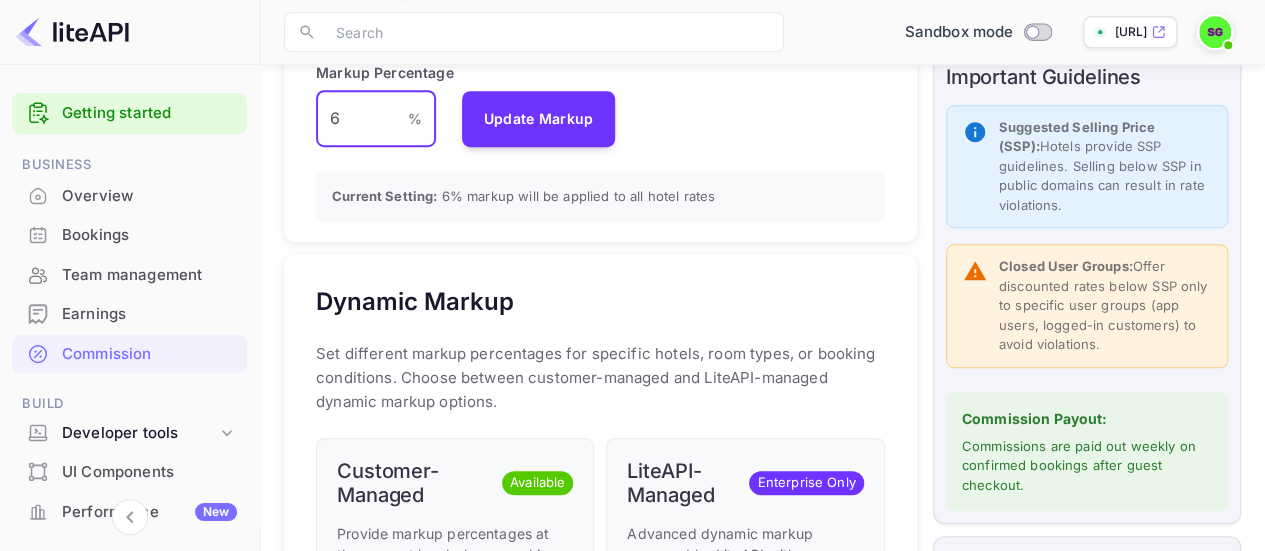 drag, startPoint x: 378, startPoint y: 124, endPoint x: 230, endPoint y: 121, distance: 148.0304 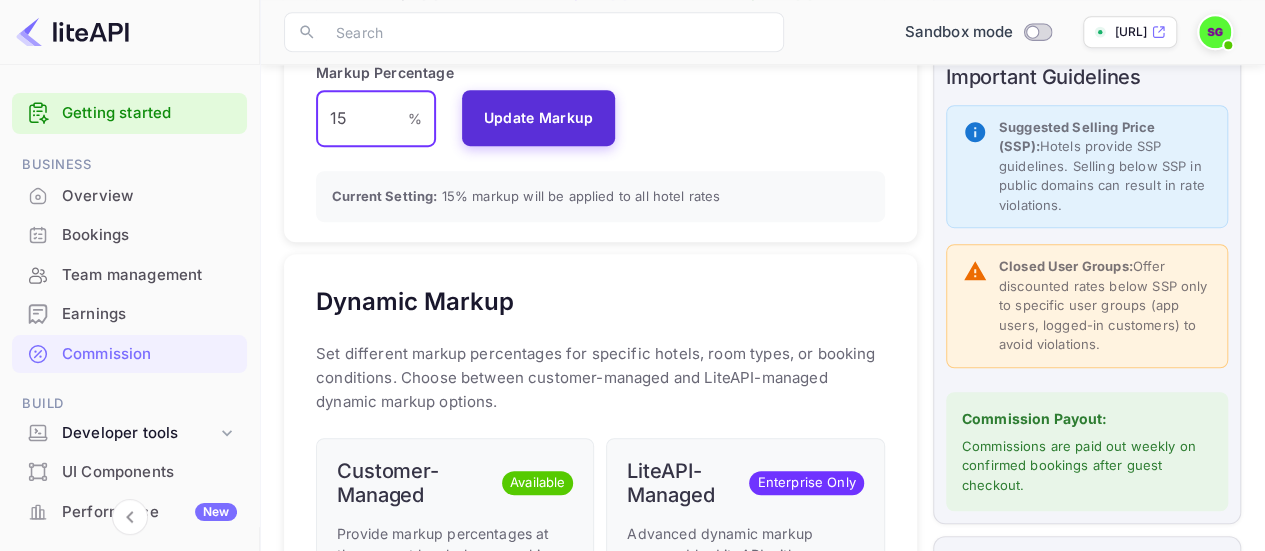 type on "15" 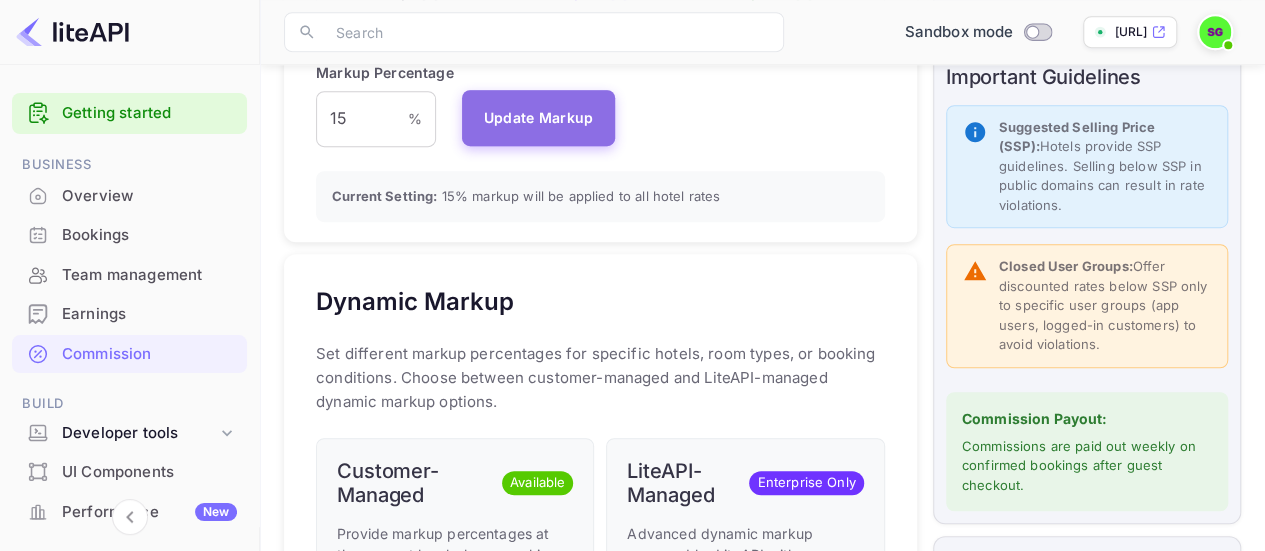 click on "Update Markup" at bounding box center (539, 118) 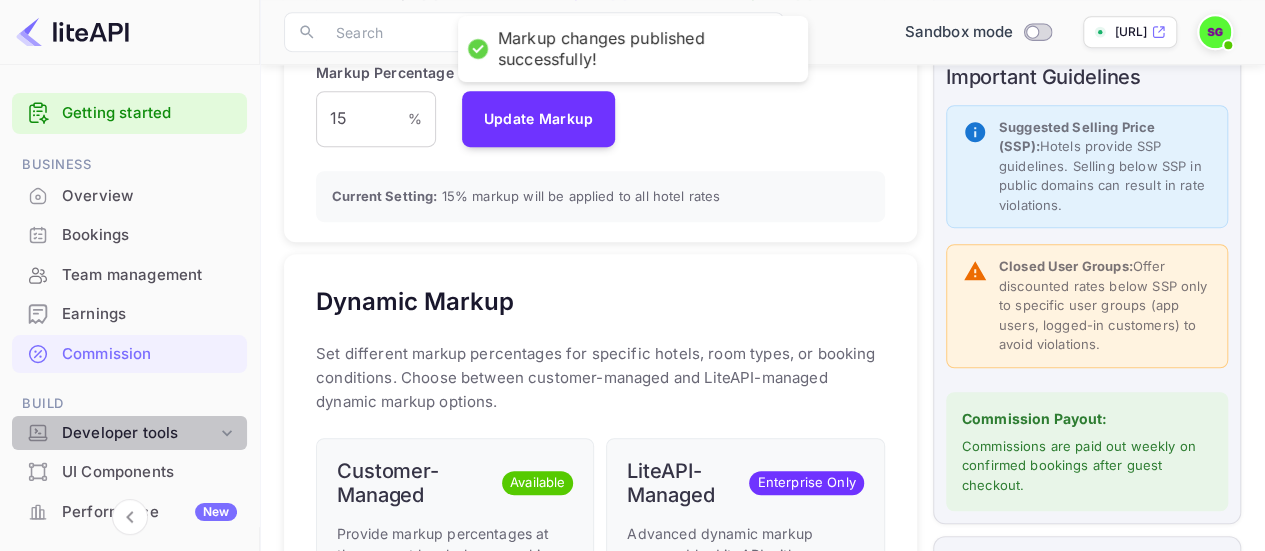 click 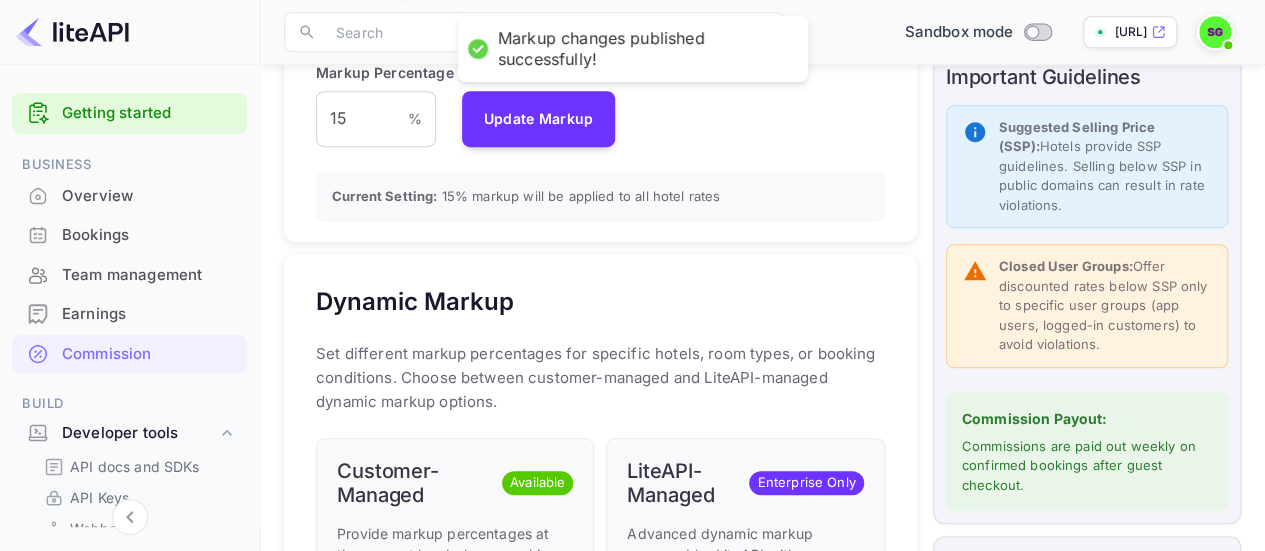 click on "API Keys" at bounding box center [99, 497] 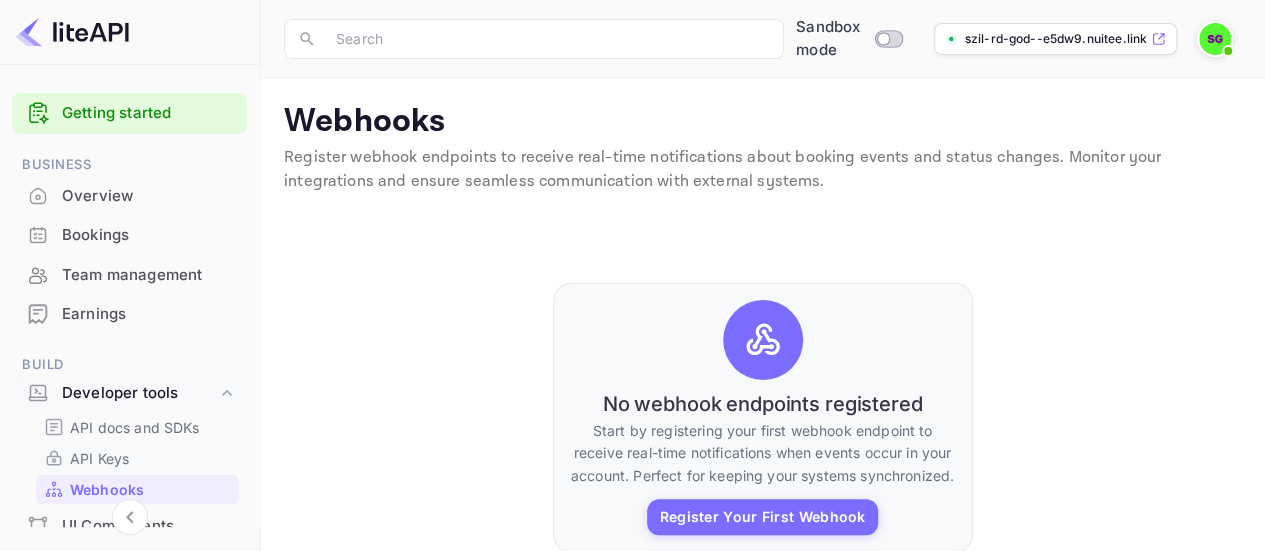 scroll, scrollTop: 0, scrollLeft: 0, axis: both 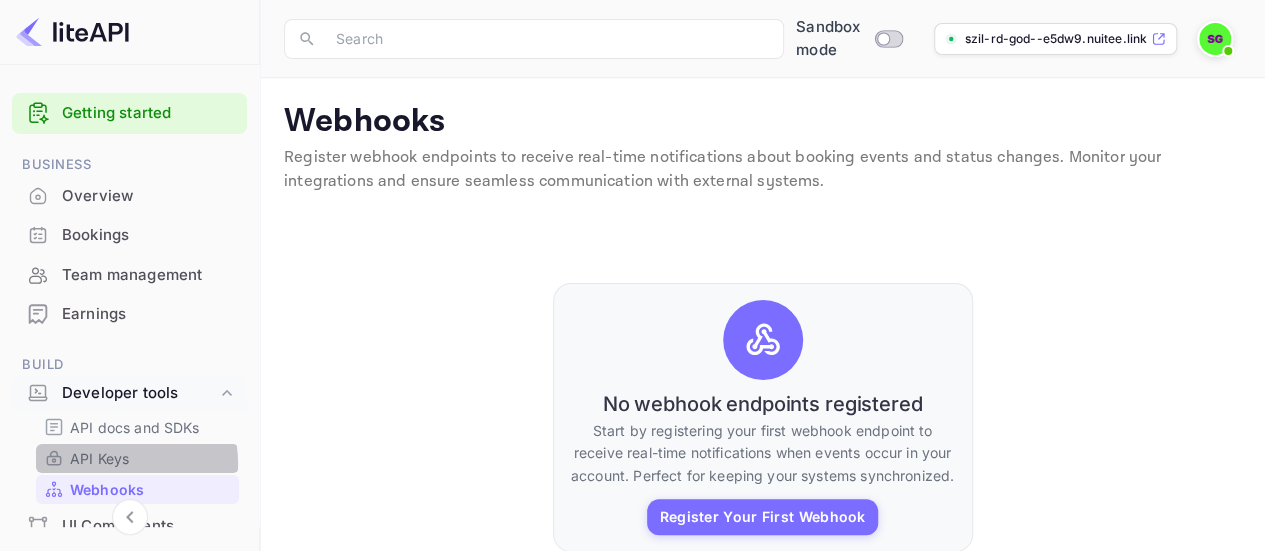 click on "API Keys" at bounding box center (99, 458) 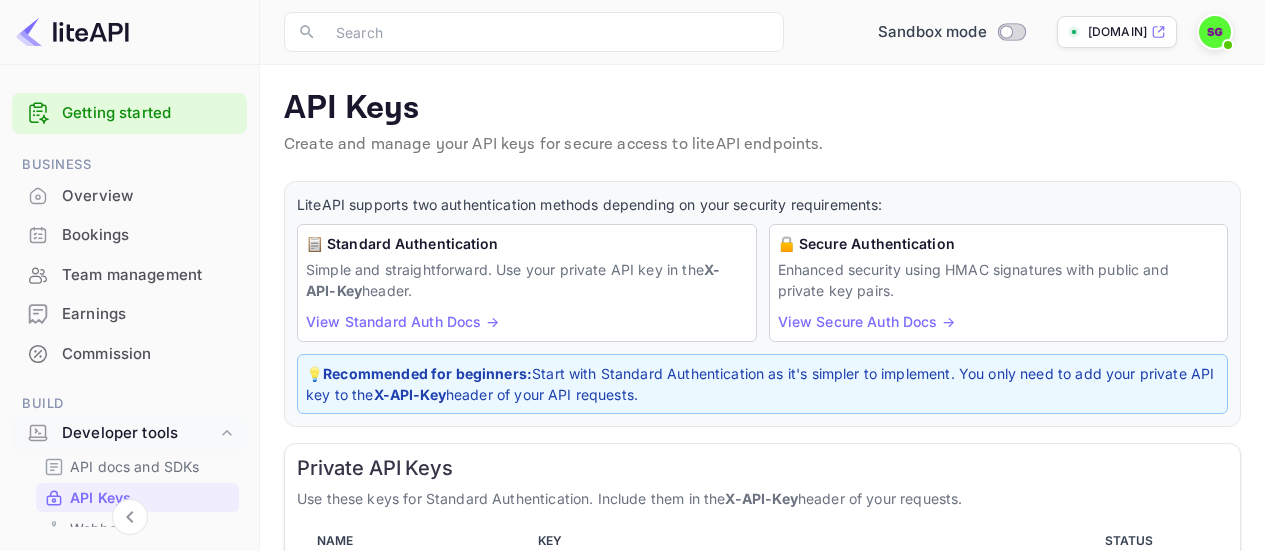 scroll, scrollTop: 0, scrollLeft: 0, axis: both 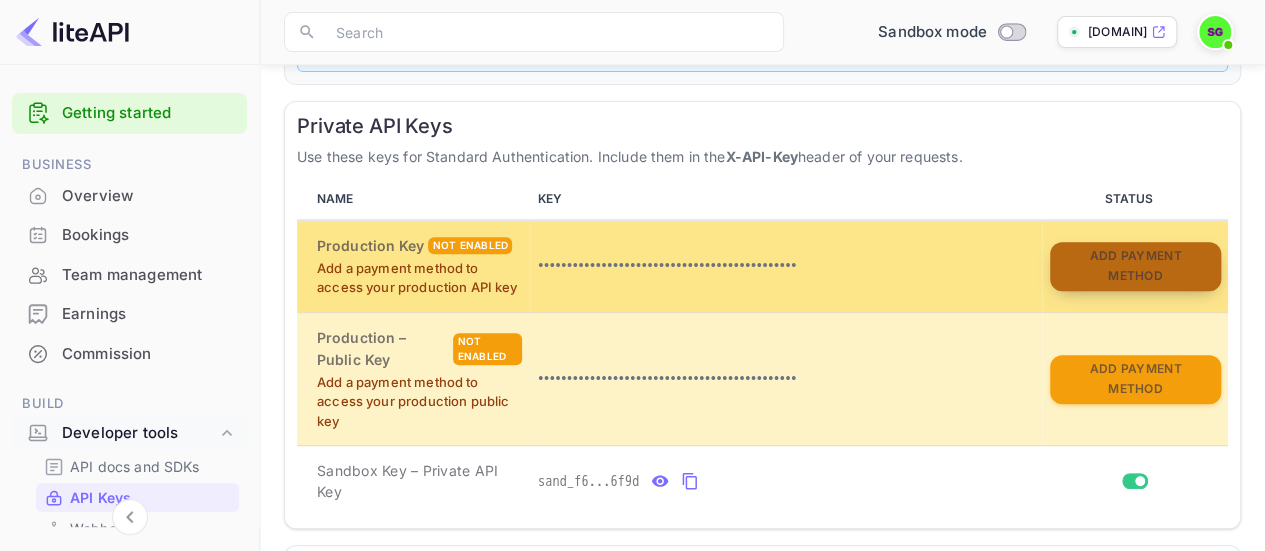 click on "Add Payment Method" at bounding box center [1135, 266] 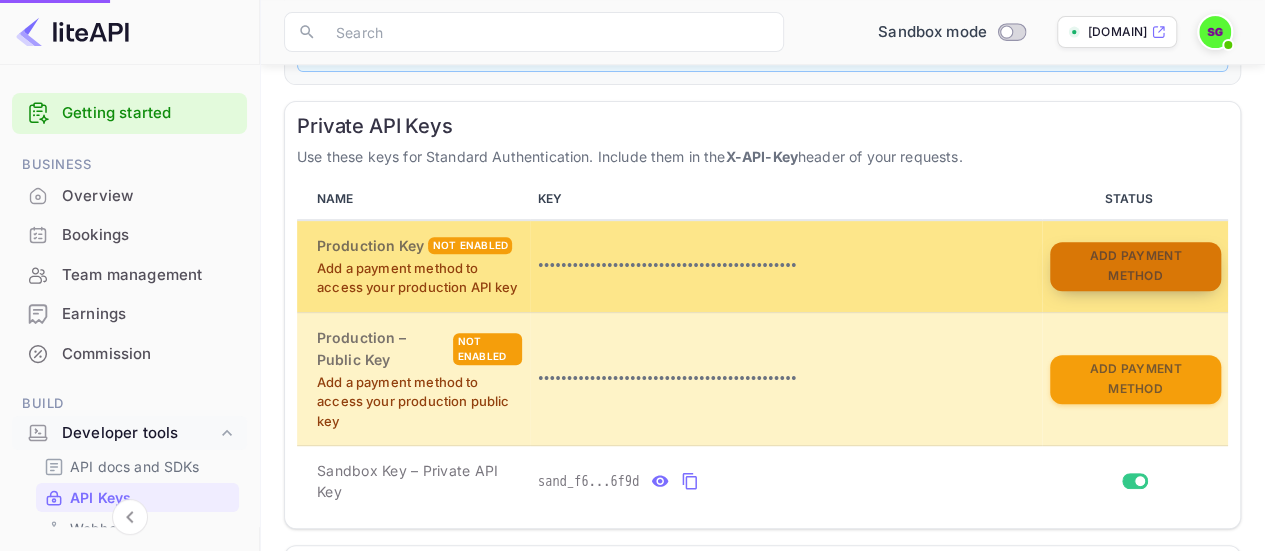 scroll, scrollTop: 0, scrollLeft: 0, axis: both 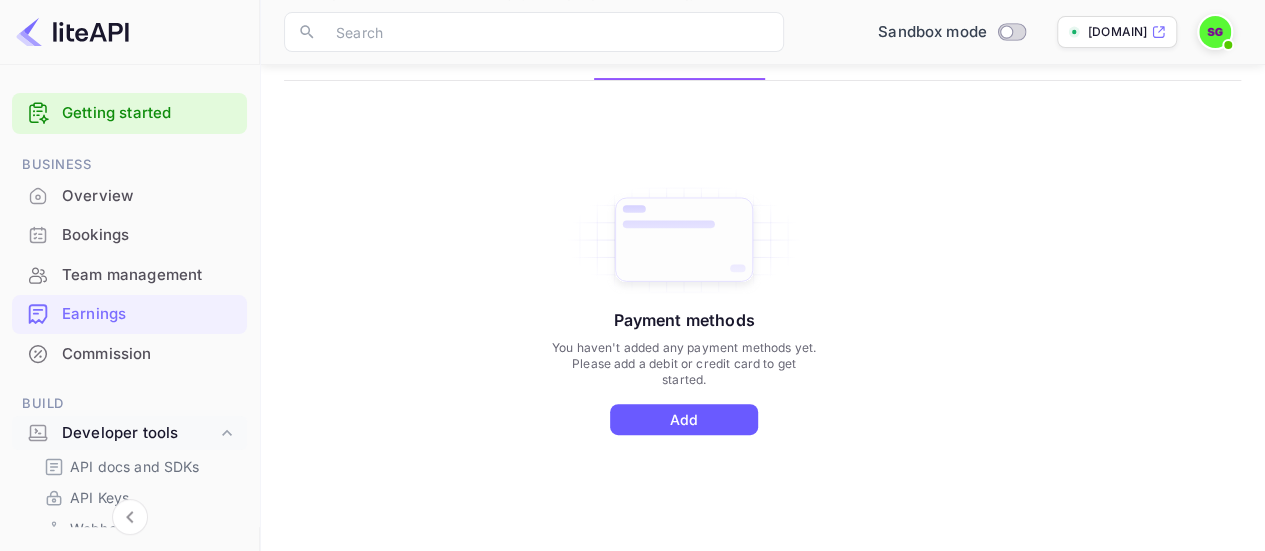 click on "Add" at bounding box center [684, 419] 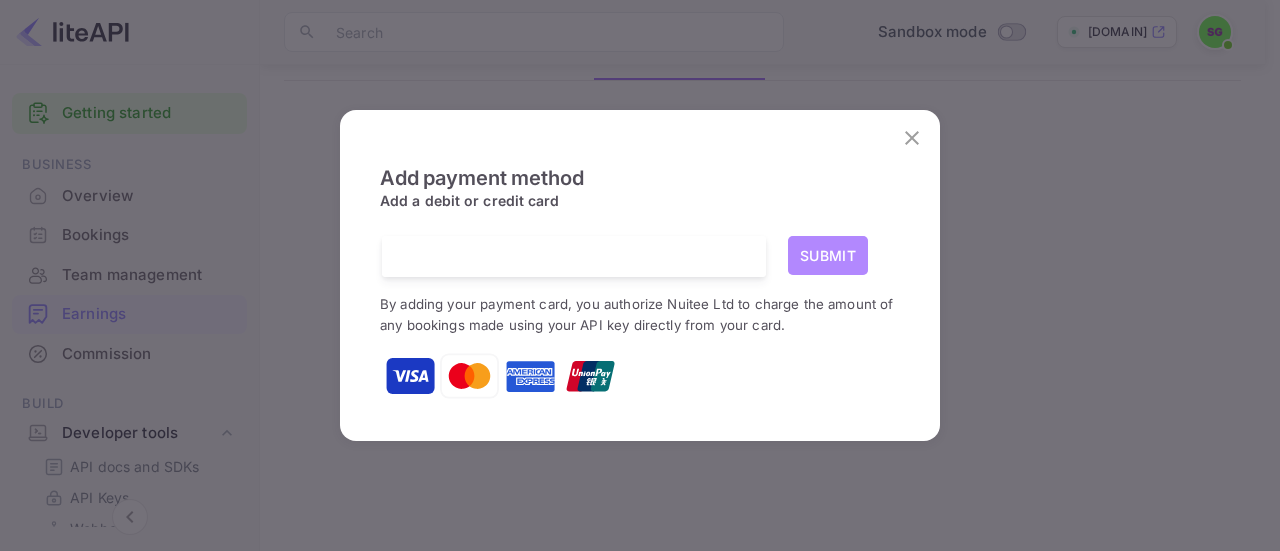 click on "Submit" at bounding box center (828, 255) 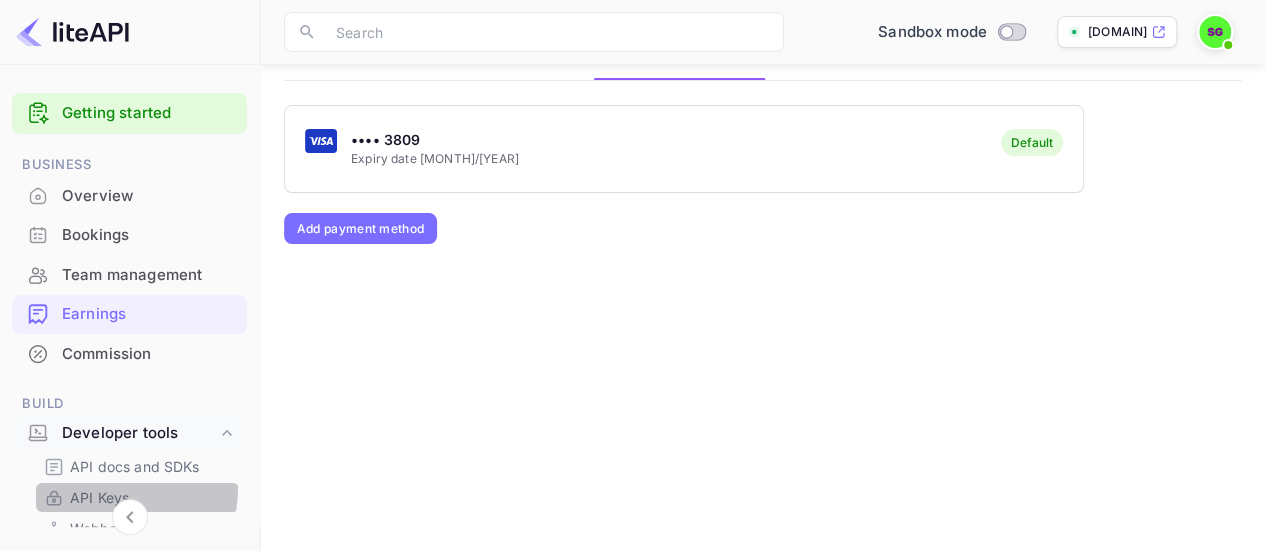 click on "API Keys" at bounding box center (99, 497) 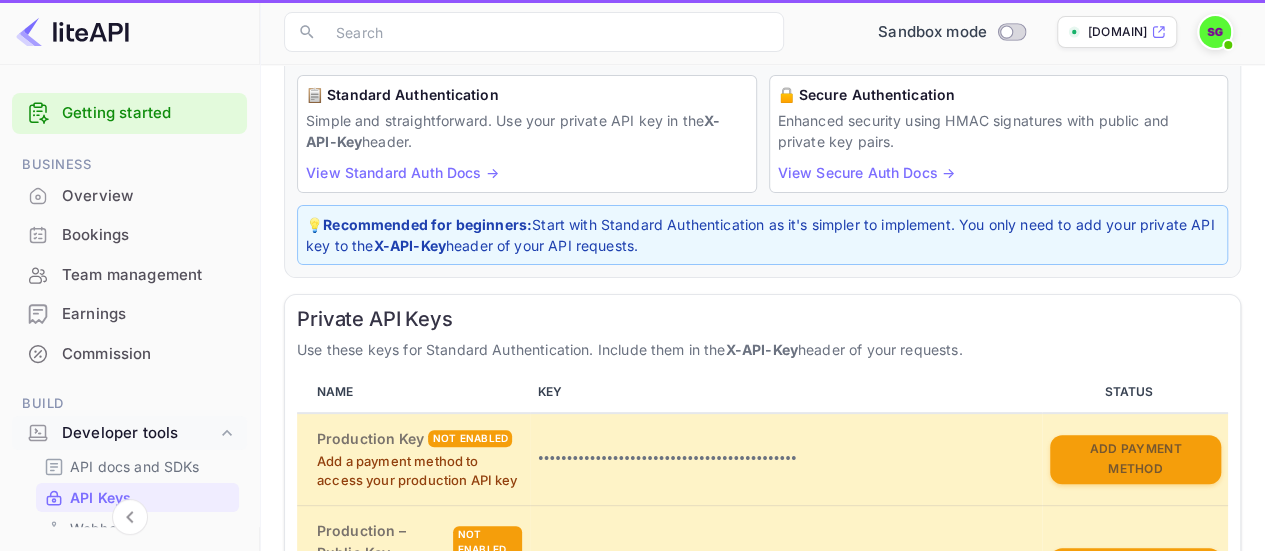 scroll, scrollTop: 0, scrollLeft: 0, axis: both 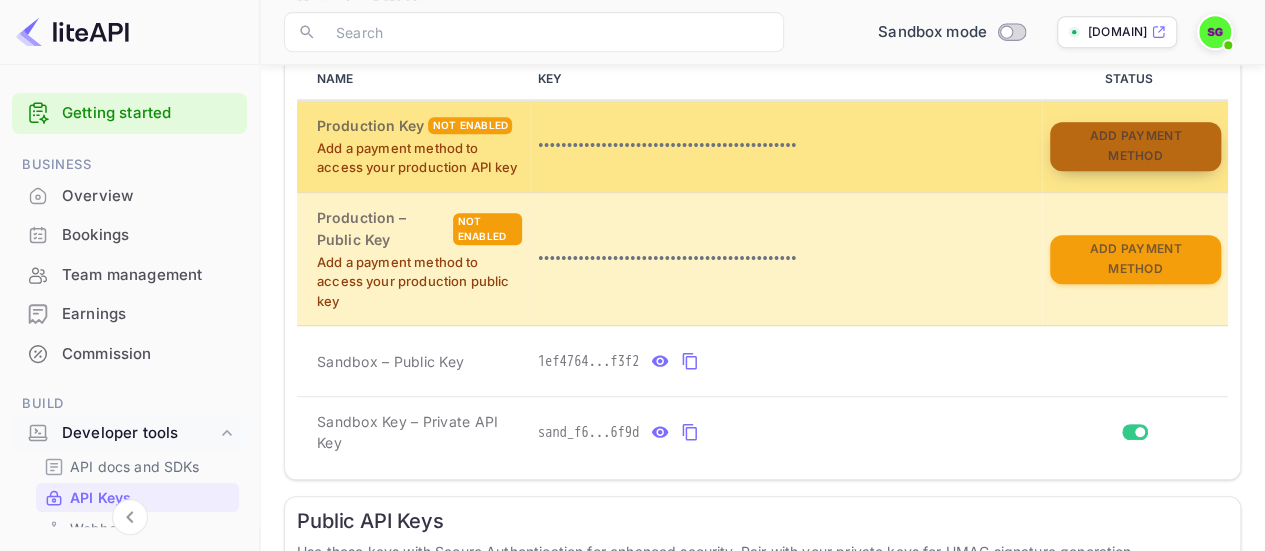 click on "Add Payment Method" at bounding box center (1135, 146) 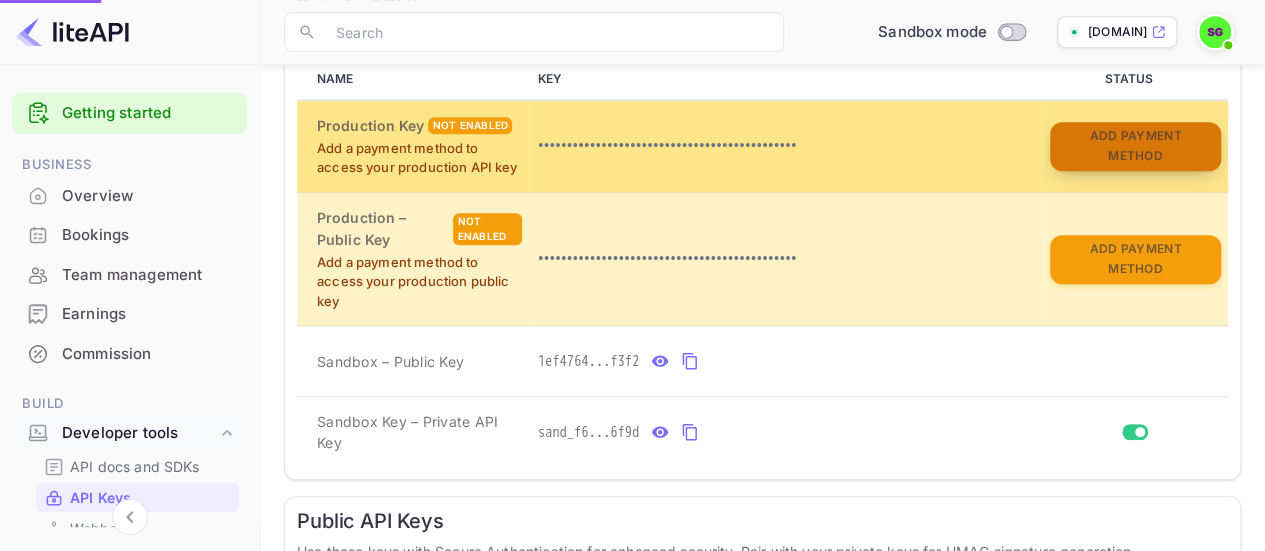 scroll, scrollTop: 0, scrollLeft: 0, axis: both 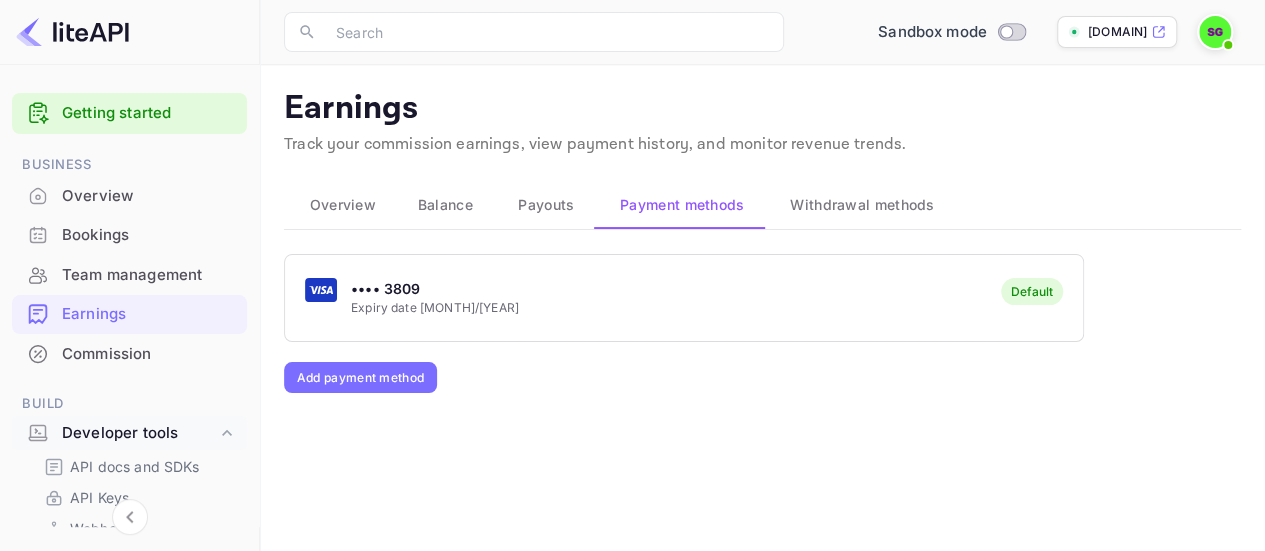 click on "Payouts" at bounding box center [546, 205] 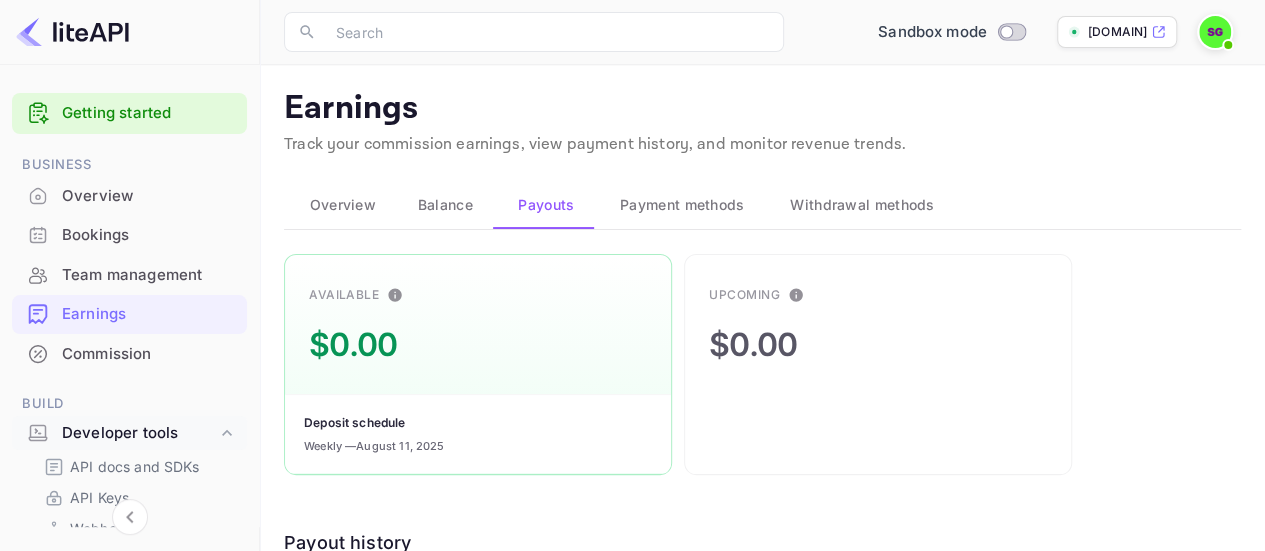 click on "Balance" at bounding box center [445, 205] 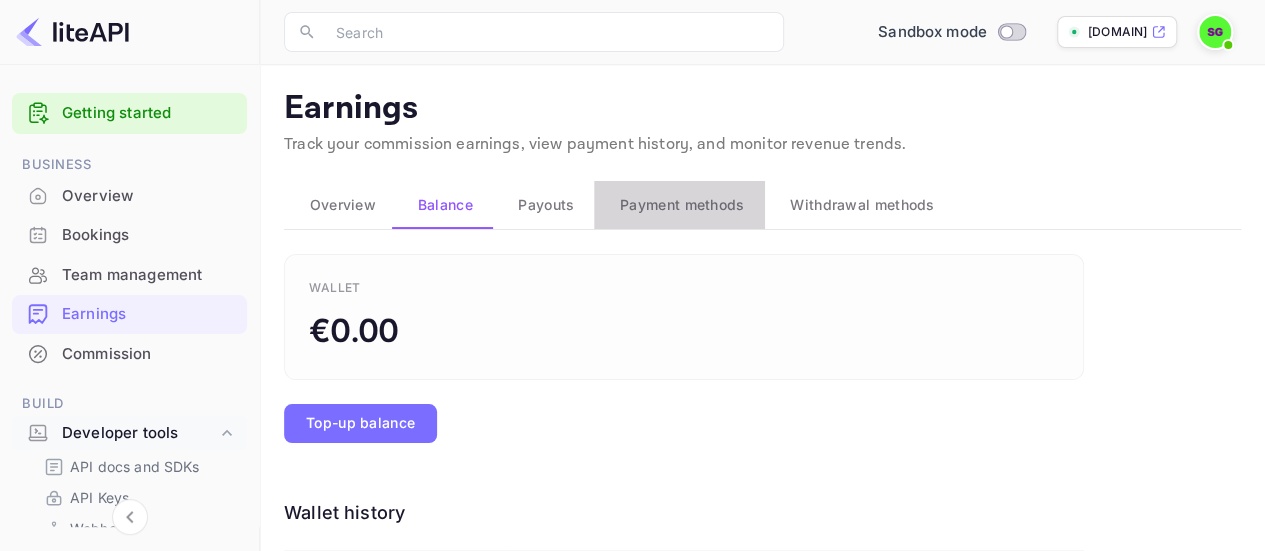click on "Payment methods" at bounding box center [682, 205] 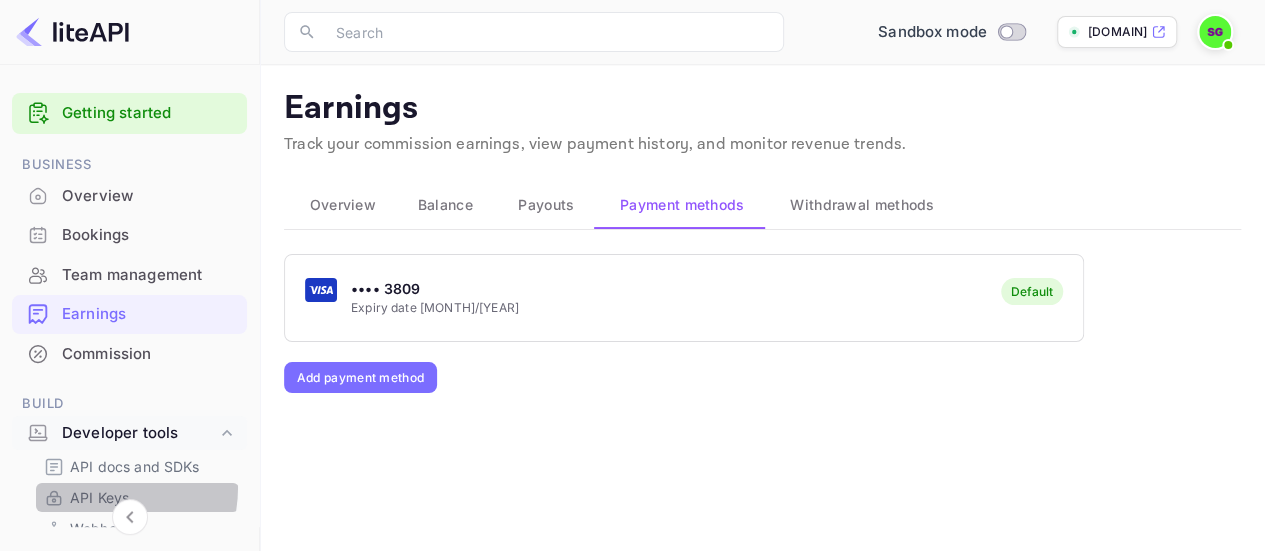 click on "API Keys" at bounding box center [99, 497] 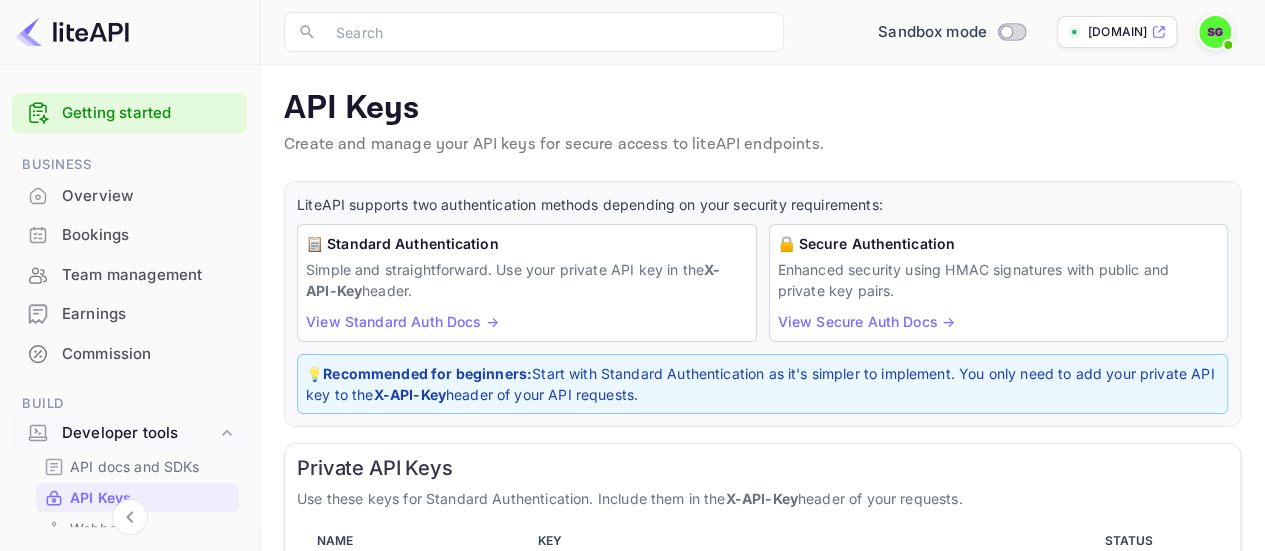 click on "API Keys Create and manage your API keys for secure access to liteAPI endpoints. LiteAPI supports two authentication methods depending on your security requirements: 📋 Standard Authentication Simple and straightforward. Use your private API key in the  X-API-Key  header. View Standard Auth Docs → 🔒 Secure Authentication Enhanced security using HMAC signatures with public and private key pairs. View Secure Auth Docs → 💡  Recommended for beginners:  Start with Standard Authentication as it's simpler to implement. You only need to add your private API key to the  X-API-Key  header of your API requests. Private API Keys Use these keys for Standard Authentication. Include them in the  X-API-Key  header of your requests. NAME KEY STATUS Production Key Not enabled Add a payment method to access your production API key ••••••••••••••••••••••••••••••••••••••••••••• Add Payment Method Production – Public Key NAME" at bounding box center [762, 655] 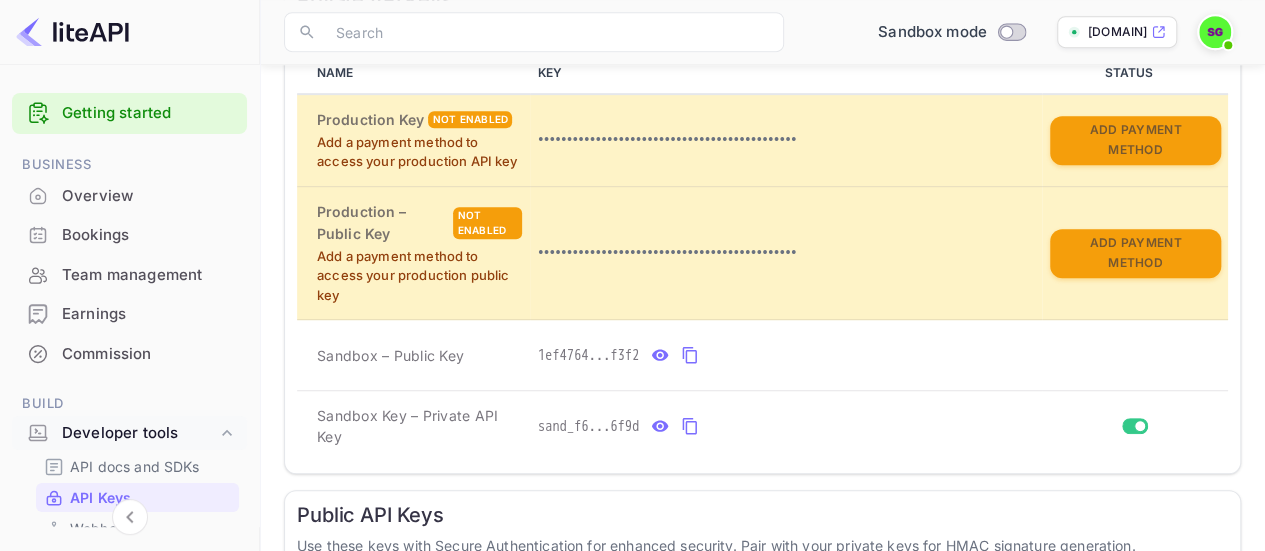 scroll, scrollTop: 455, scrollLeft: 0, axis: vertical 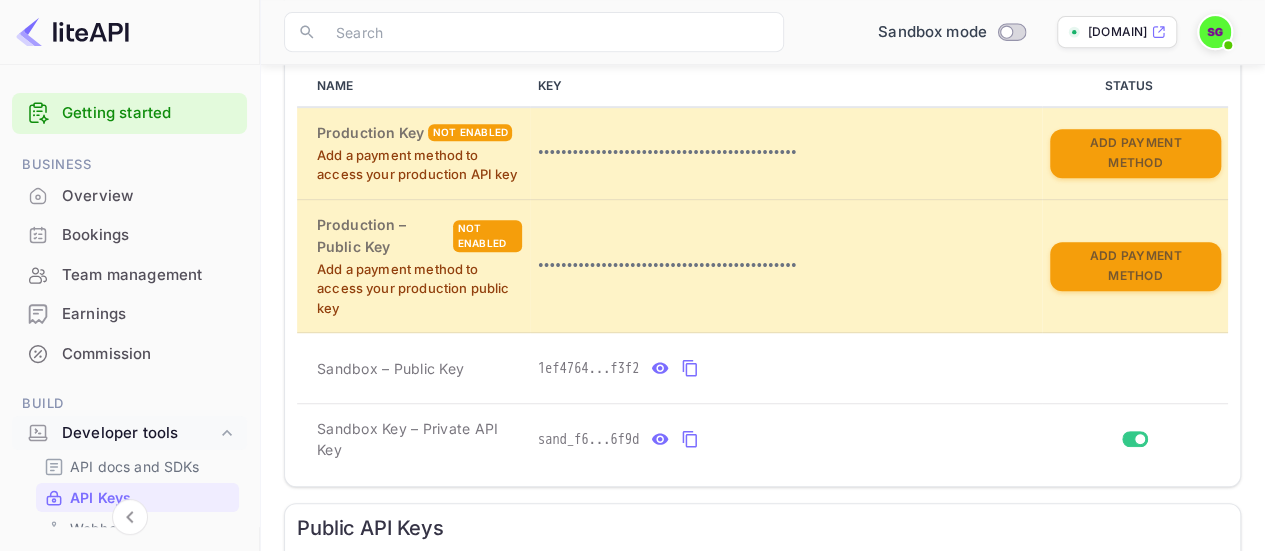 click on "API Keys" at bounding box center [100, 497] 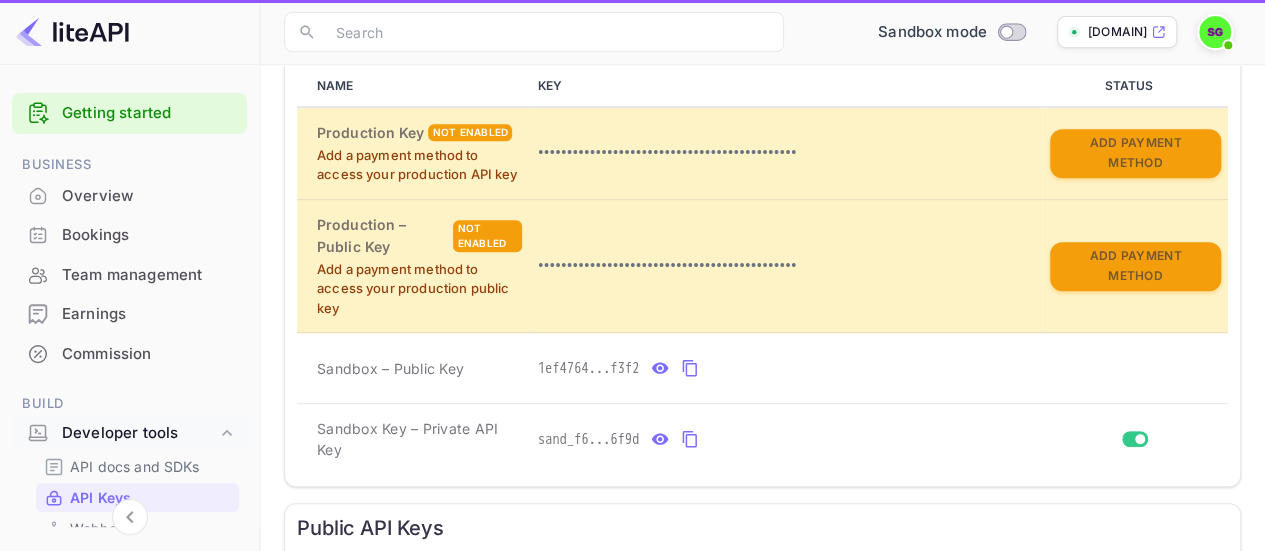 scroll, scrollTop: 0, scrollLeft: 0, axis: both 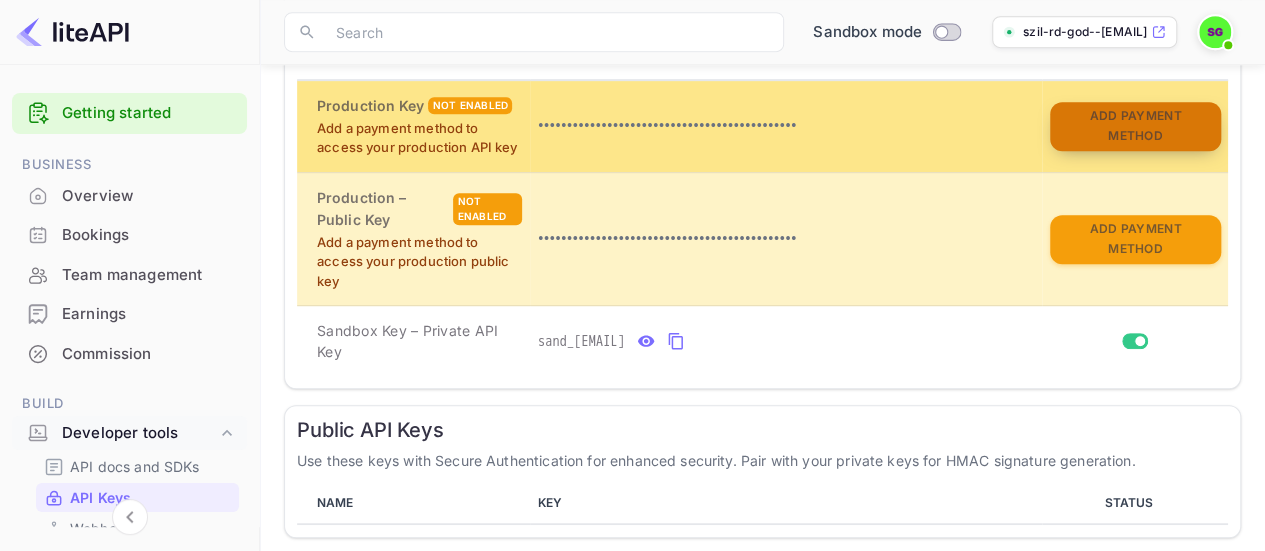 click on "Add Payment Method" at bounding box center [1135, 126] 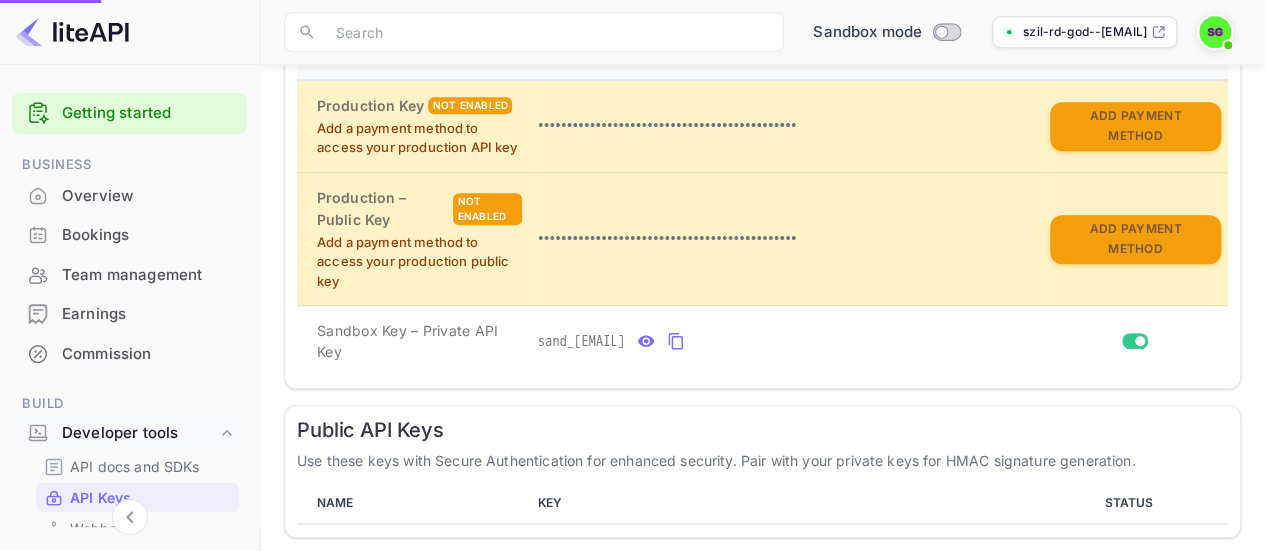 scroll, scrollTop: 0, scrollLeft: 0, axis: both 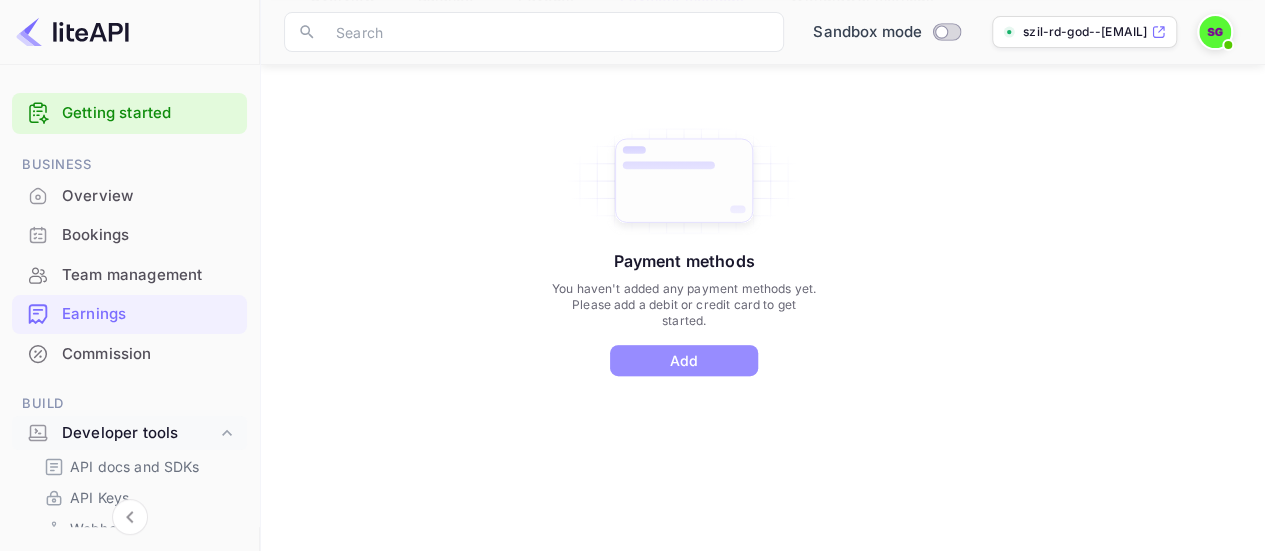 click on "Add" at bounding box center [684, 360] 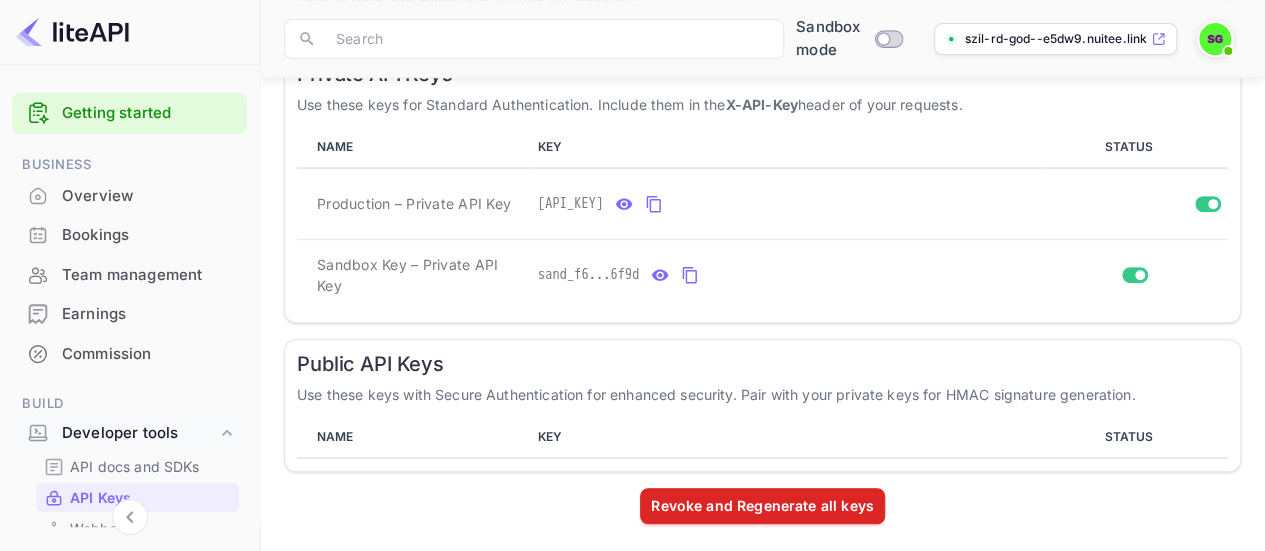 scroll, scrollTop: 0, scrollLeft: 0, axis: both 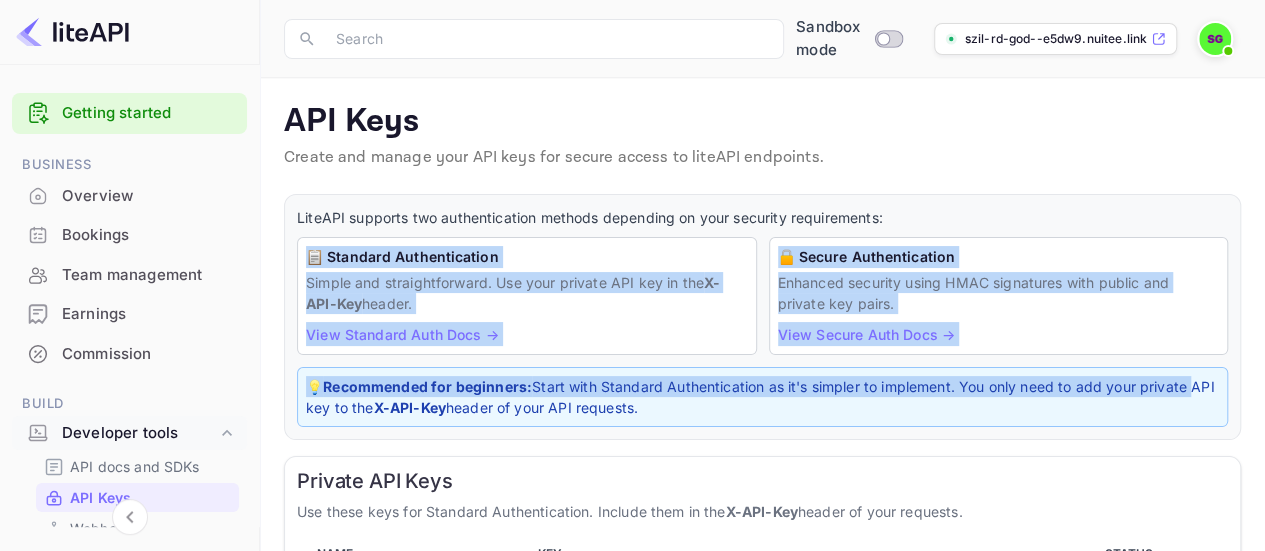 drag, startPoint x: 1244, startPoint y: 184, endPoint x: 1279, endPoint y: 345, distance: 164.76044 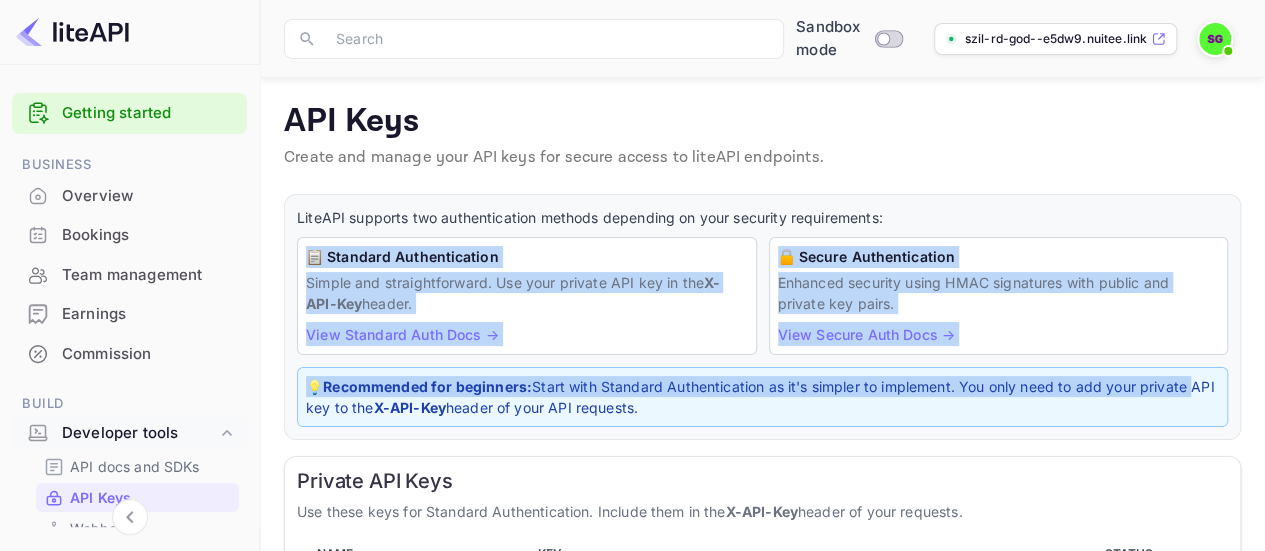 scroll, scrollTop: 407, scrollLeft: 0, axis: vertical 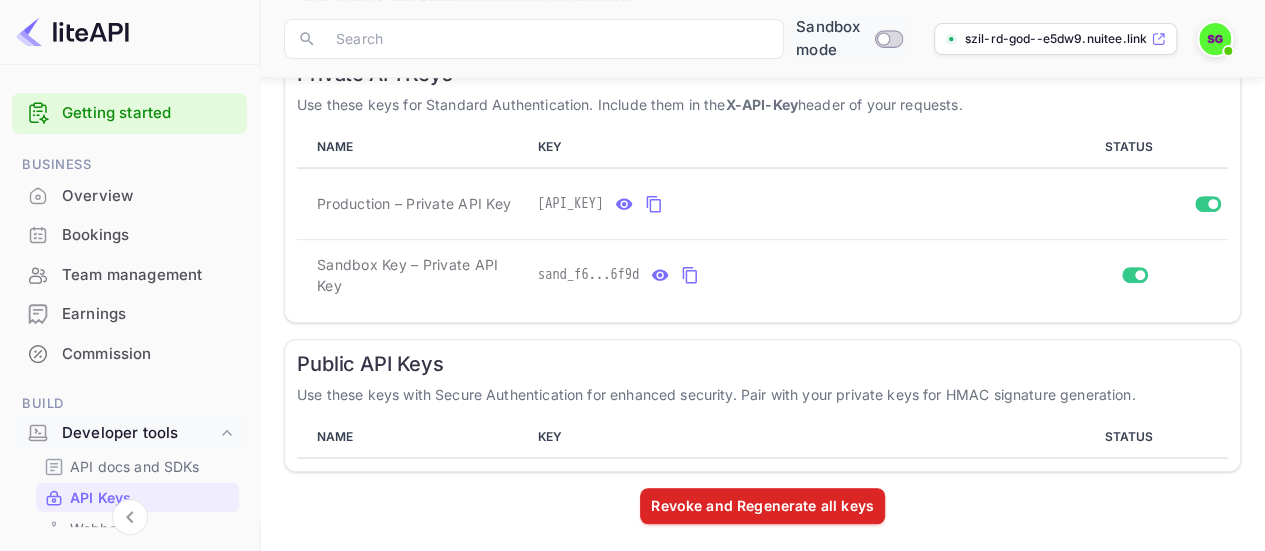 click at bounding box center (883, 38) 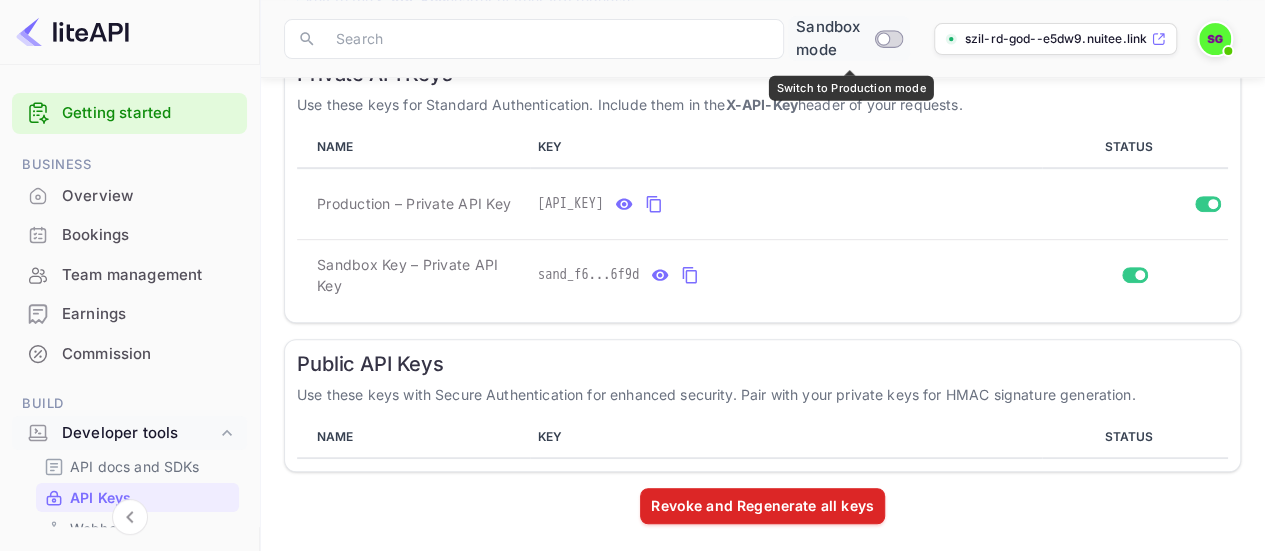 checkbox on "true" 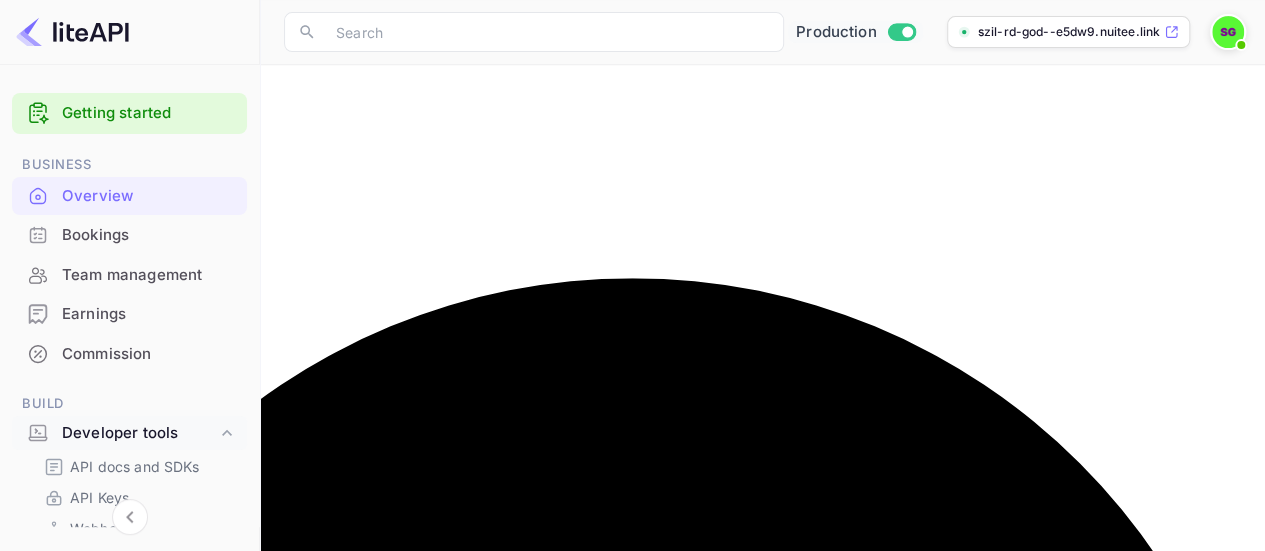 scroll, scrollTop: 0, scrollLeft: 0, axis: both 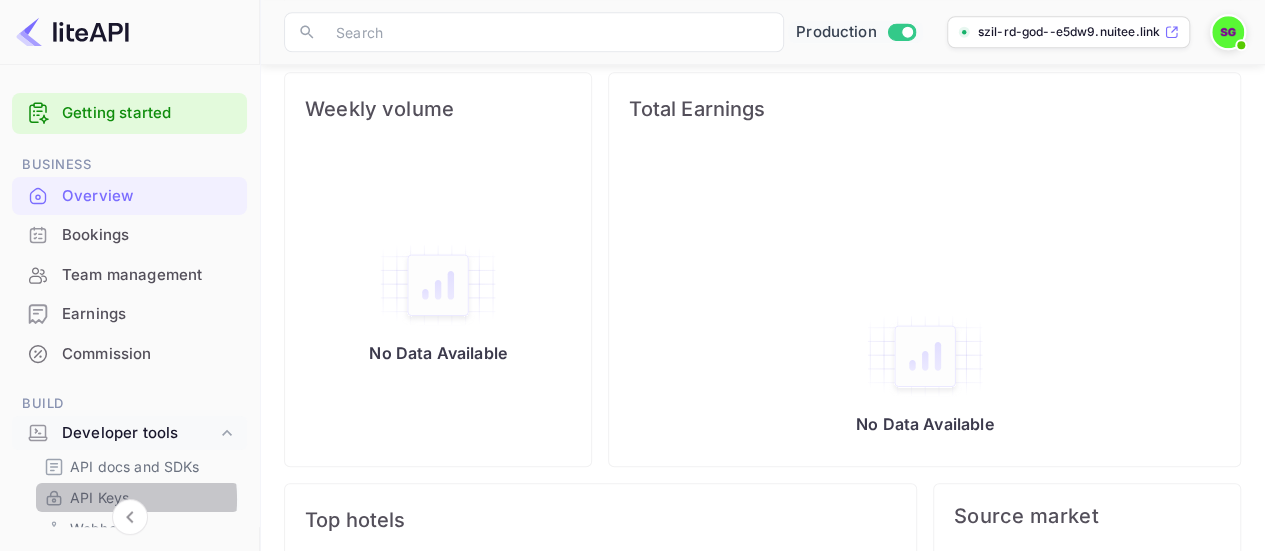 click on "API Keys" at bounding box center [99, 497] 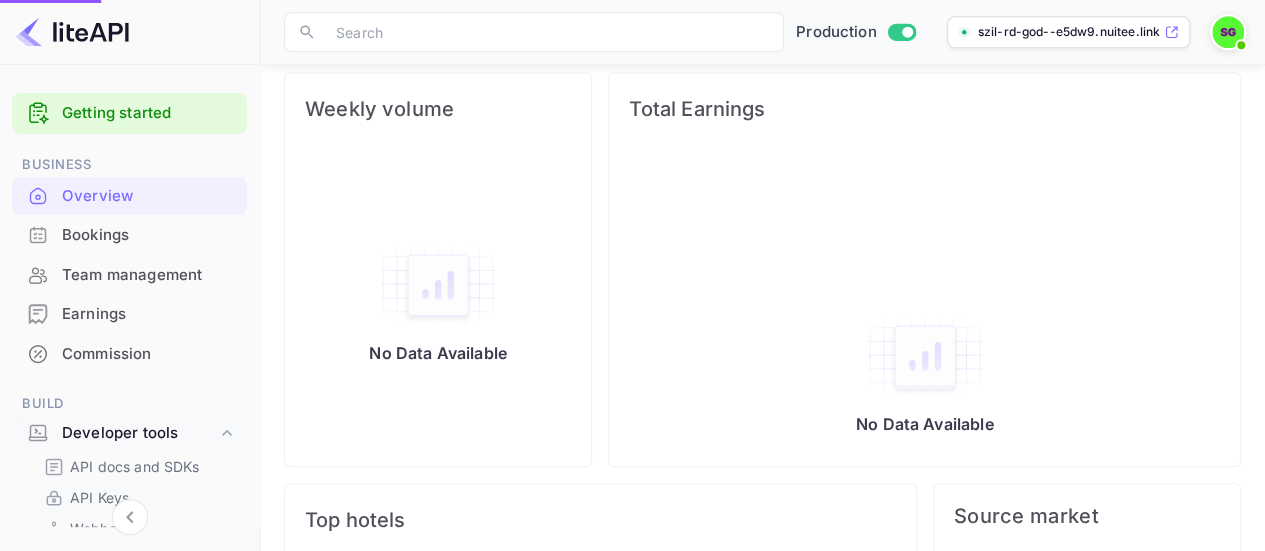 scroll, scrollTop: 0, scrollLeft: 0, axis: both 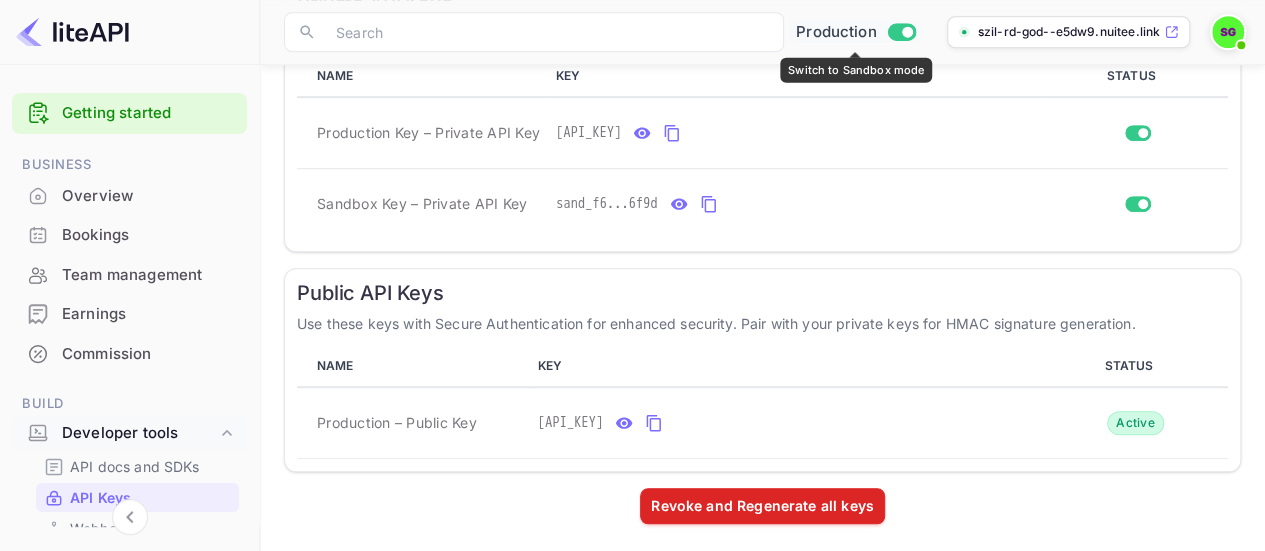click at bounding box center [907, 31] 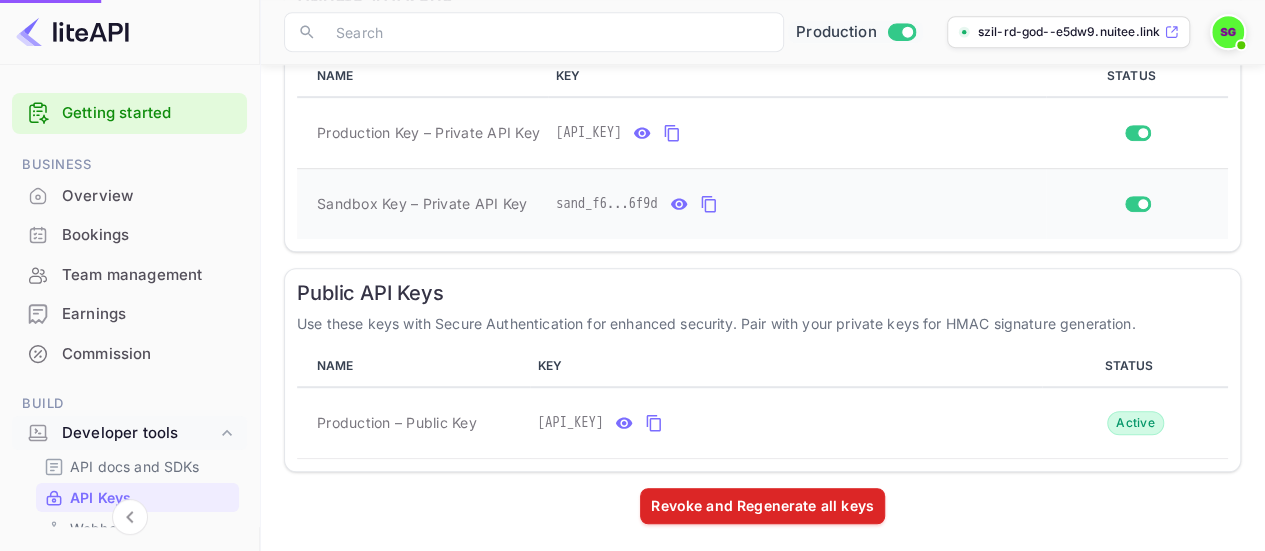 checkbox on "false" 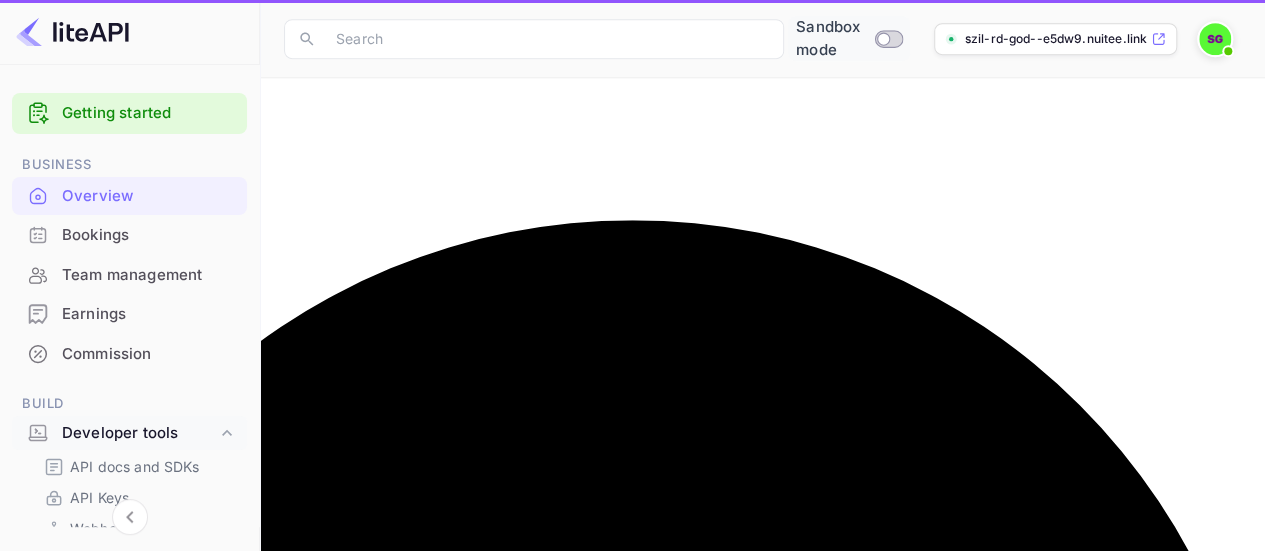 scroll, scrollTop: 0, scrollLeft: 0, axis: both 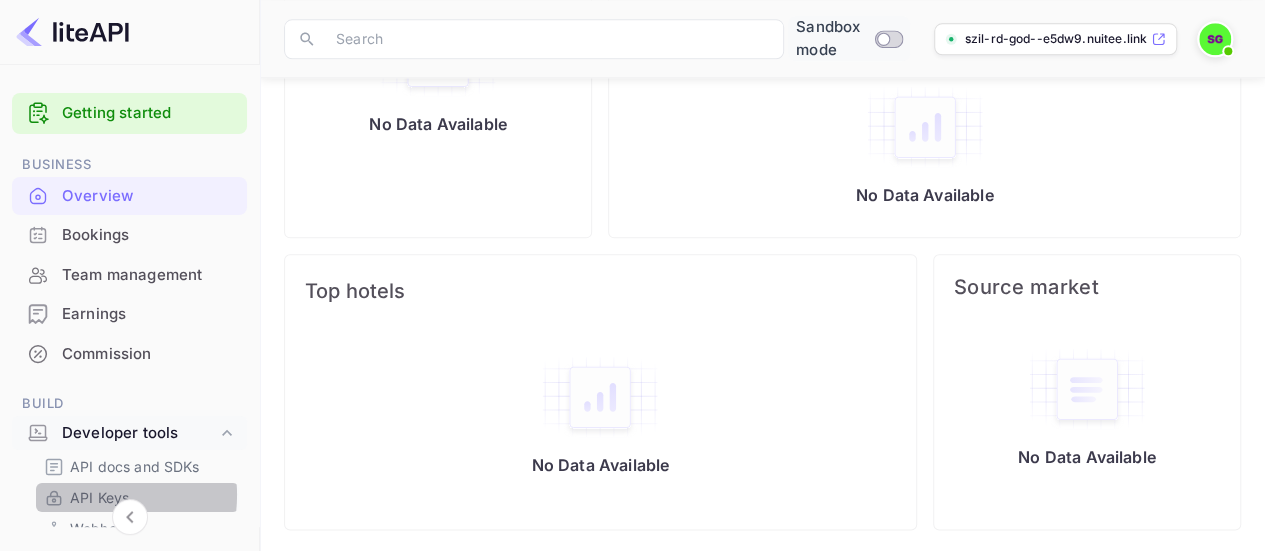 click on "API Keys" at bounding box center (99, 497) 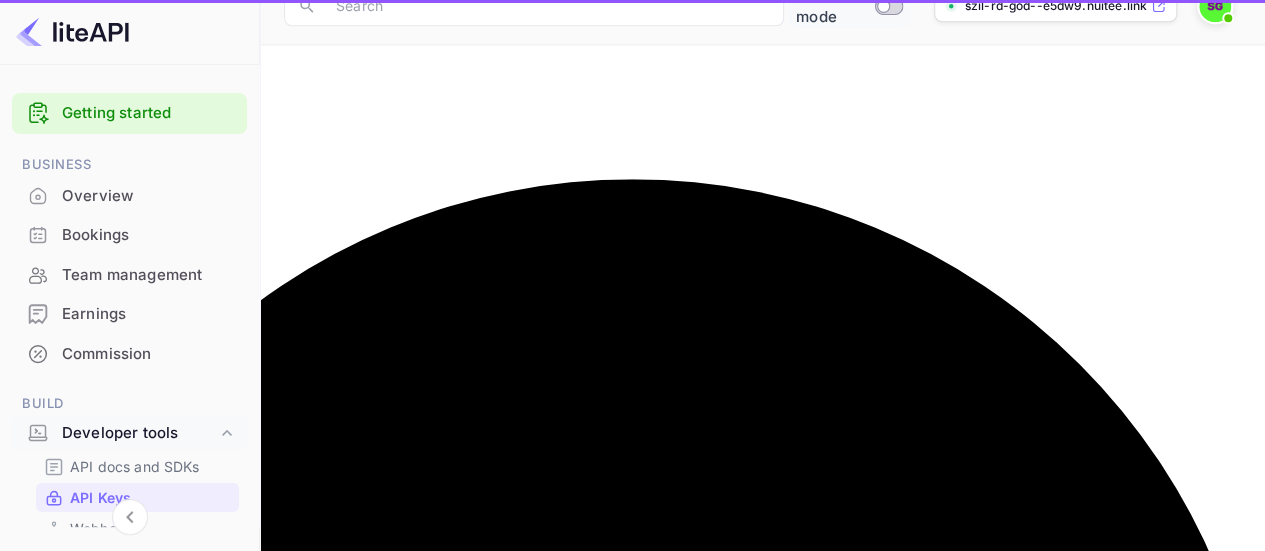 scroll, scrollTop: 0, scrollLeft: 0, axis: both 